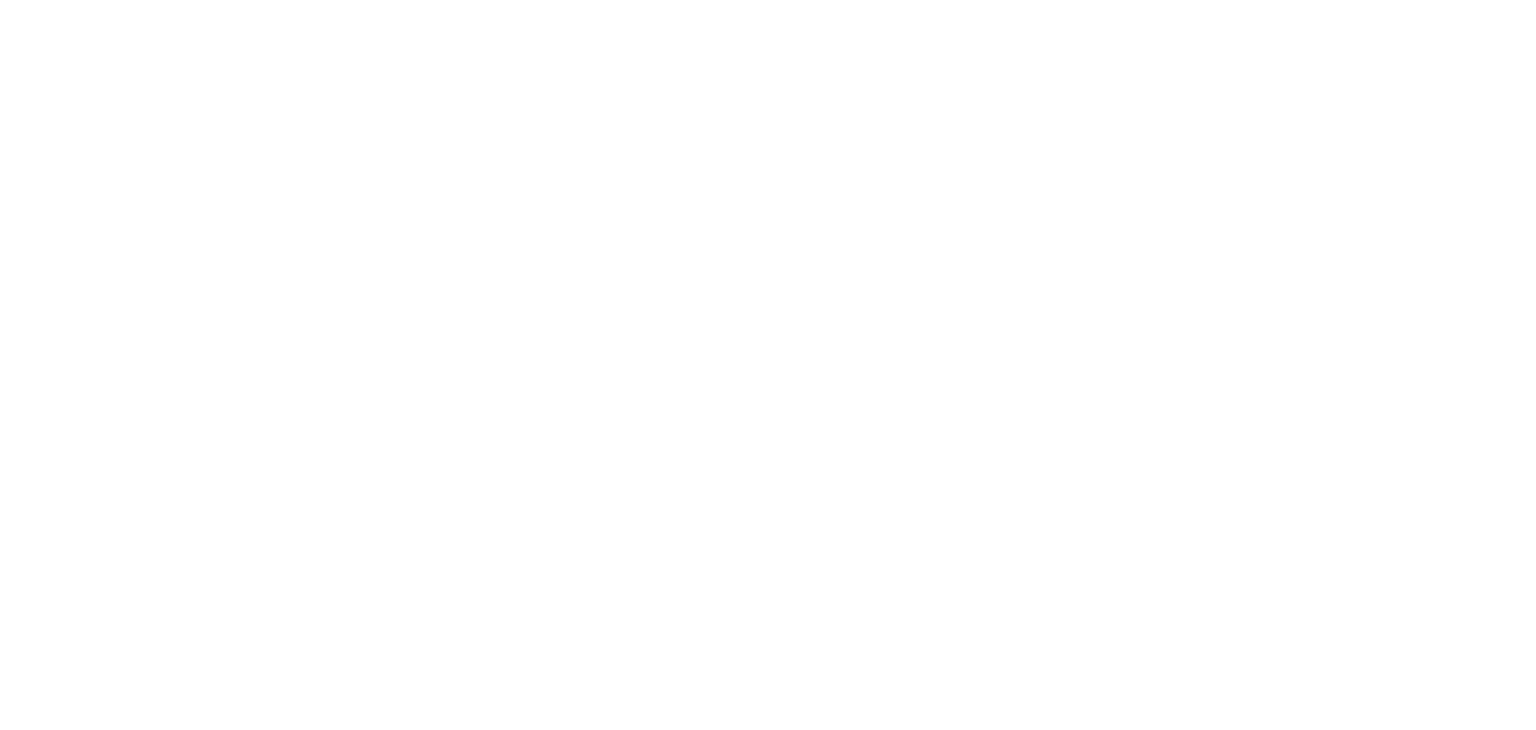 scroll, scrollTop: 0, scrollLeft: 0, axis: both 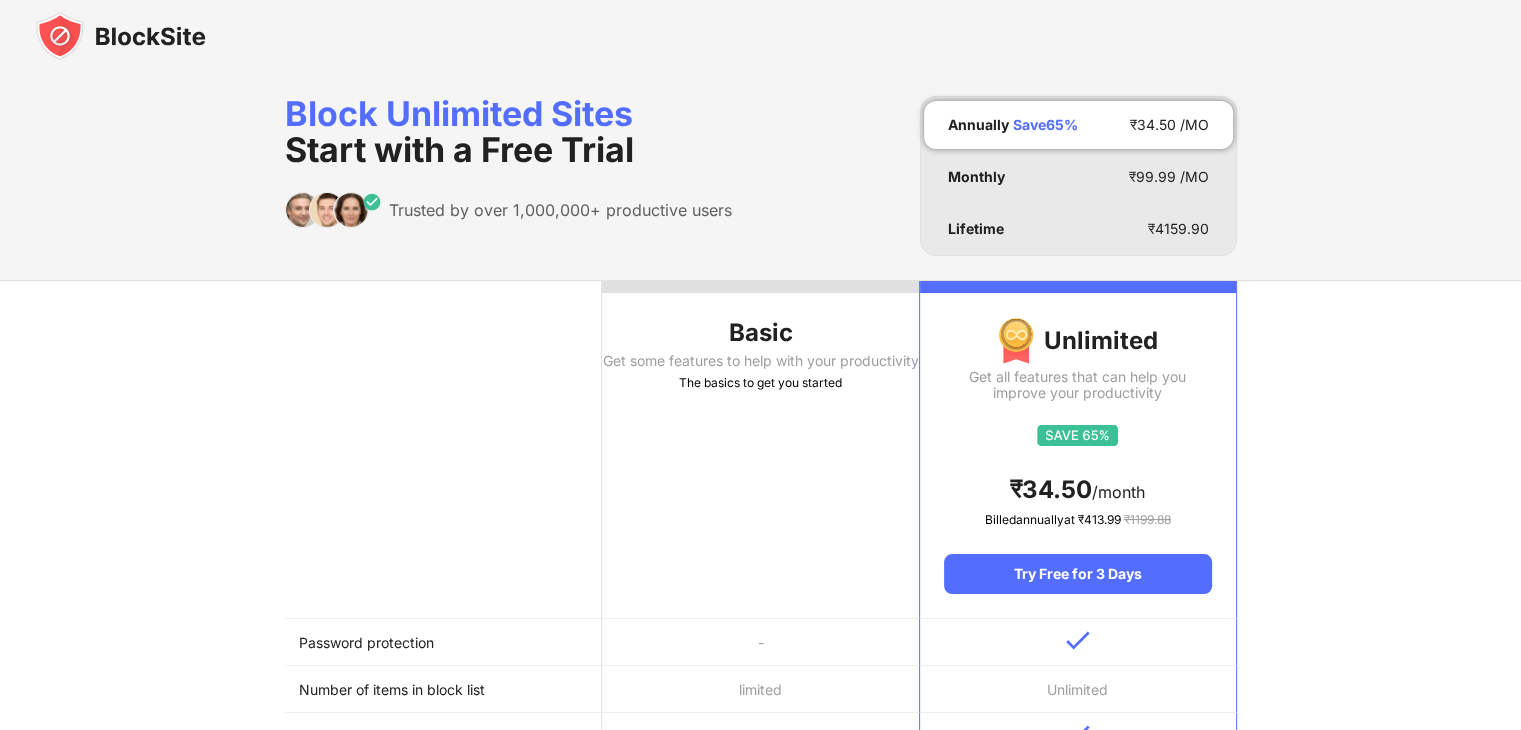 click at bounding box center [760, 36] 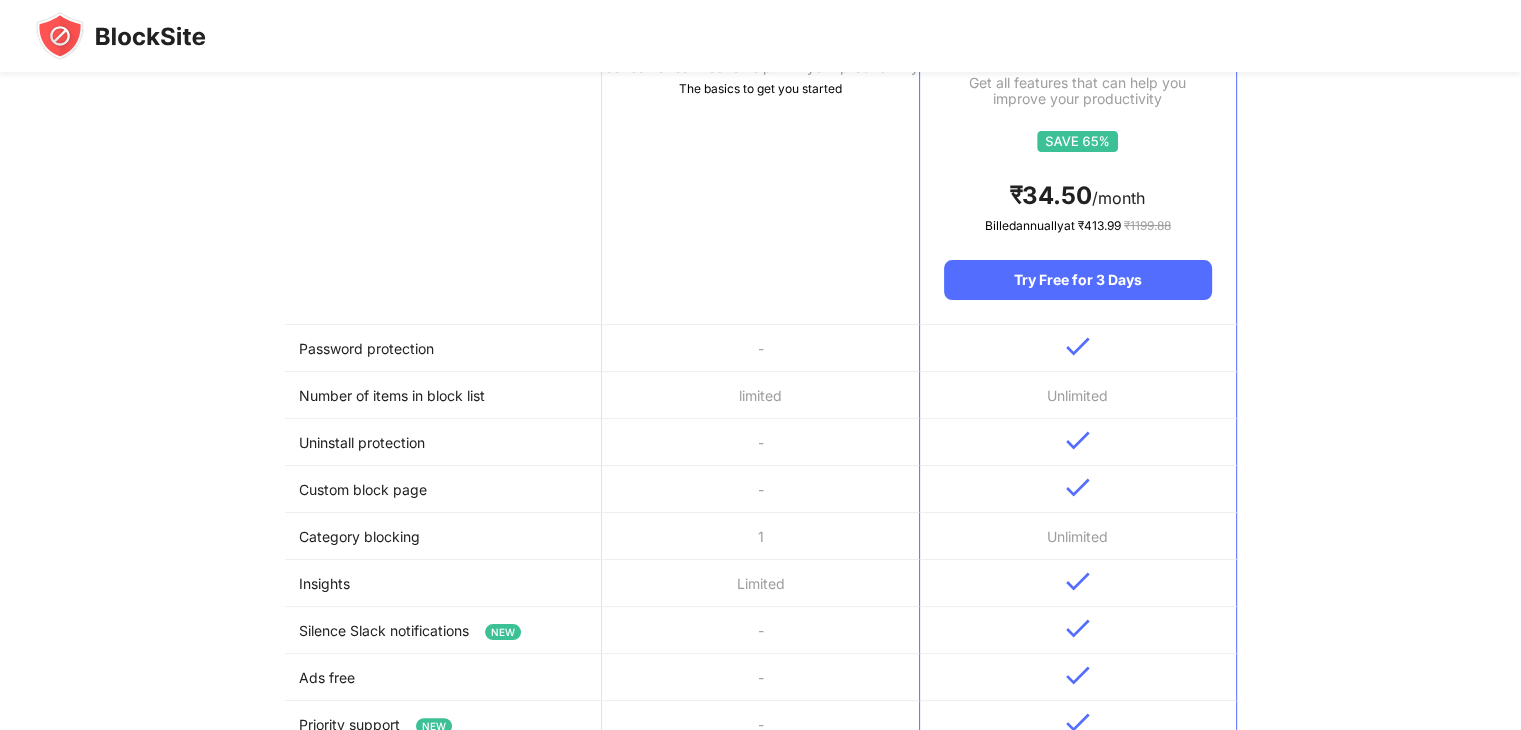 scroll, scrollTop: 189, scrollLeft: 0, axis: vertical 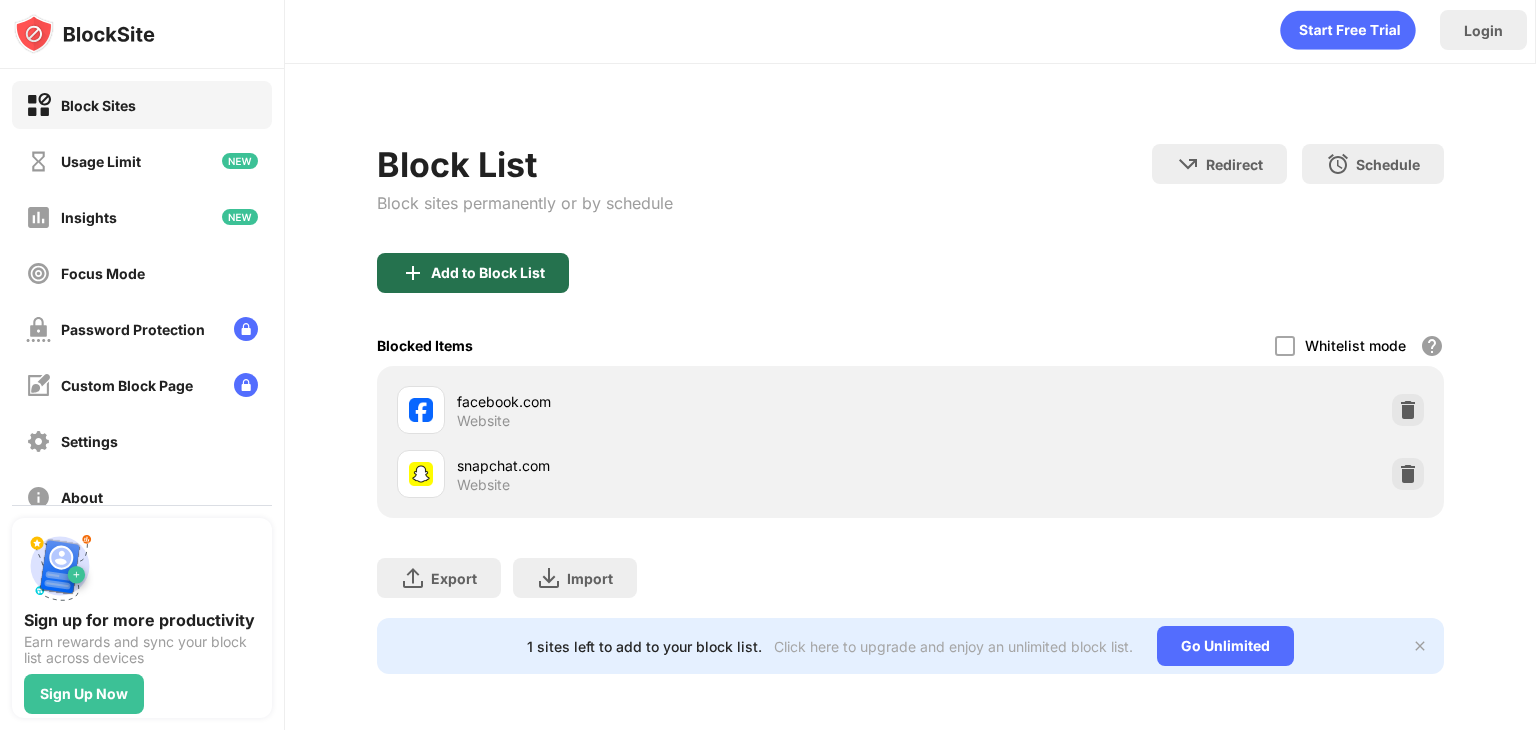 click on "Add to Block List" at bounding box center (488, 273) 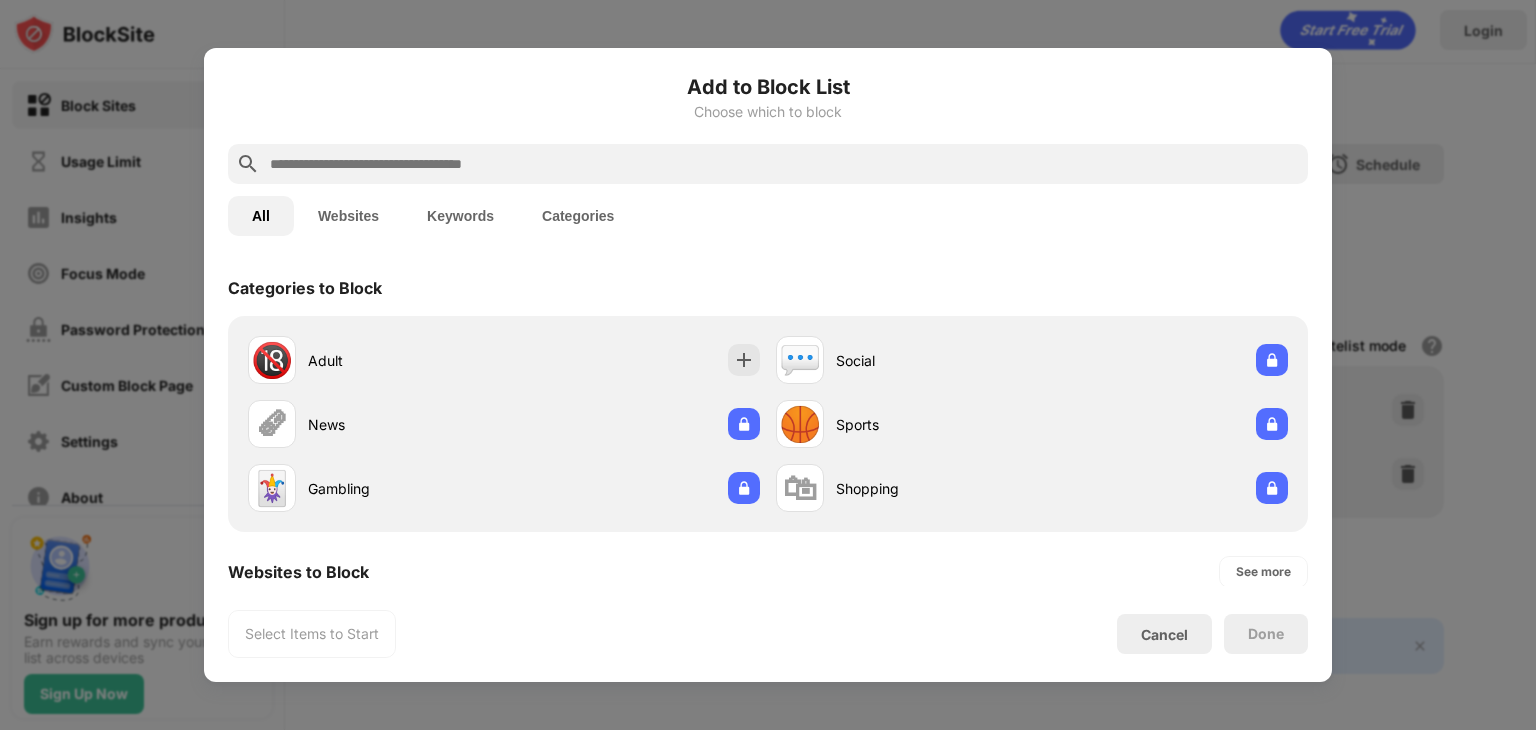 click at bounding box center [784, 164] 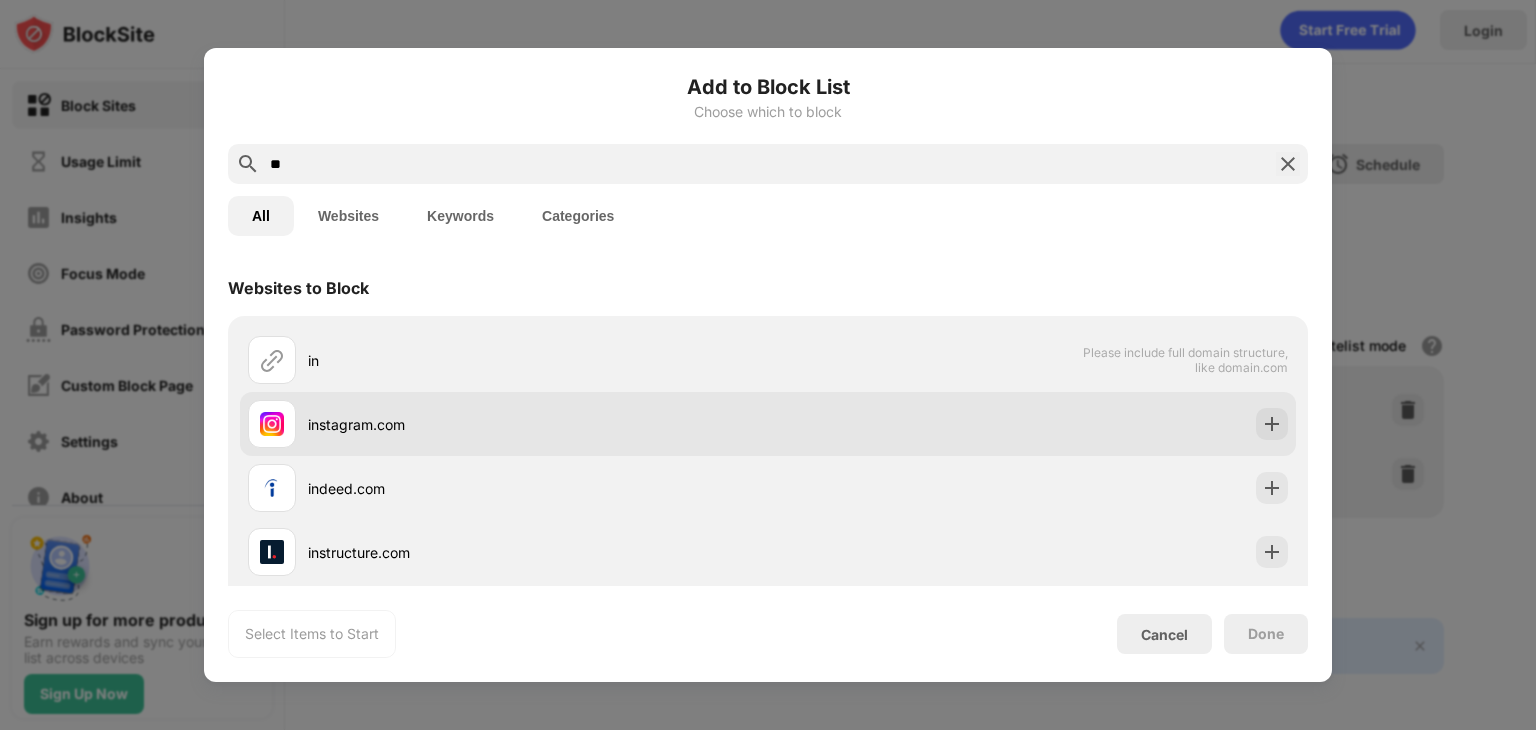 type on "**" 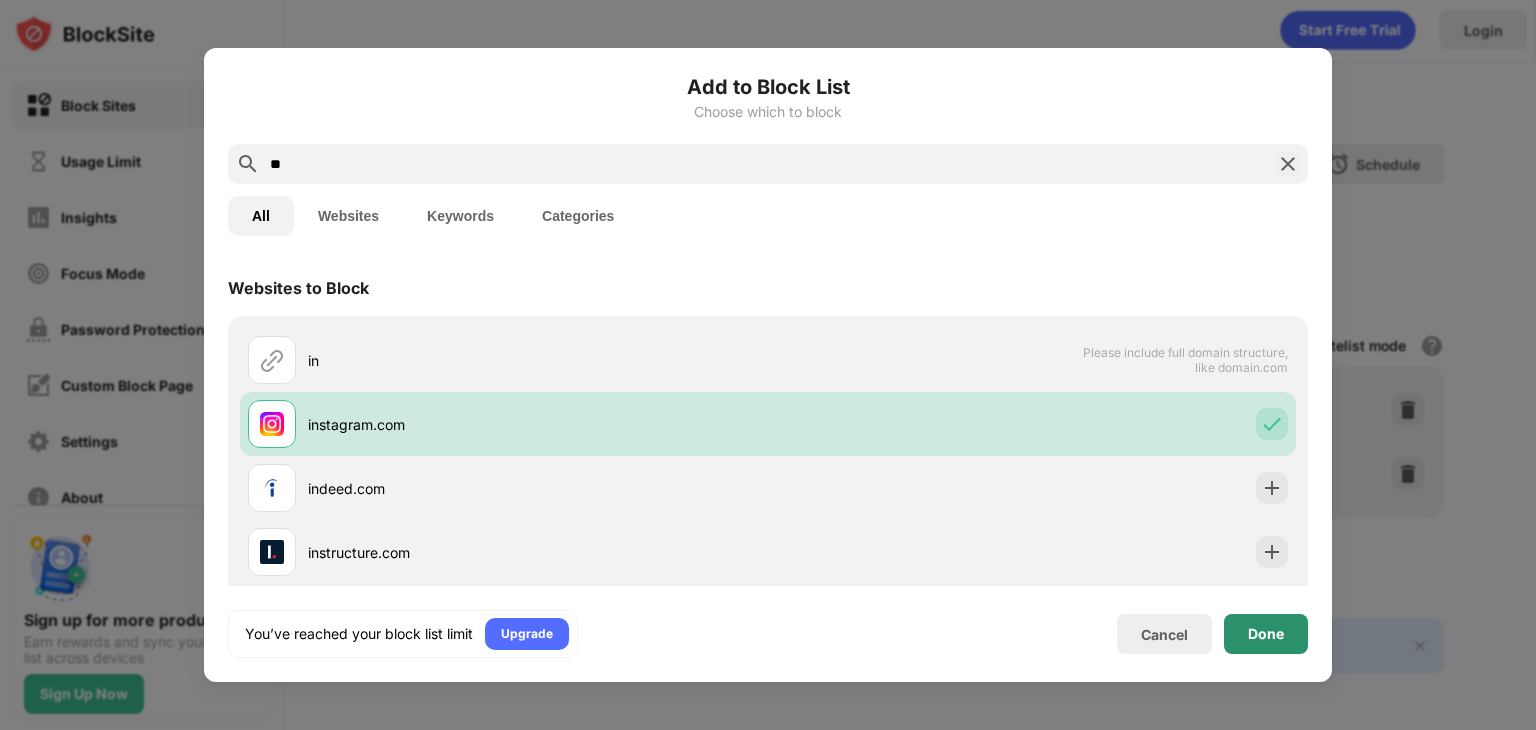 click on "Done" at bounding box center (1266, 634) 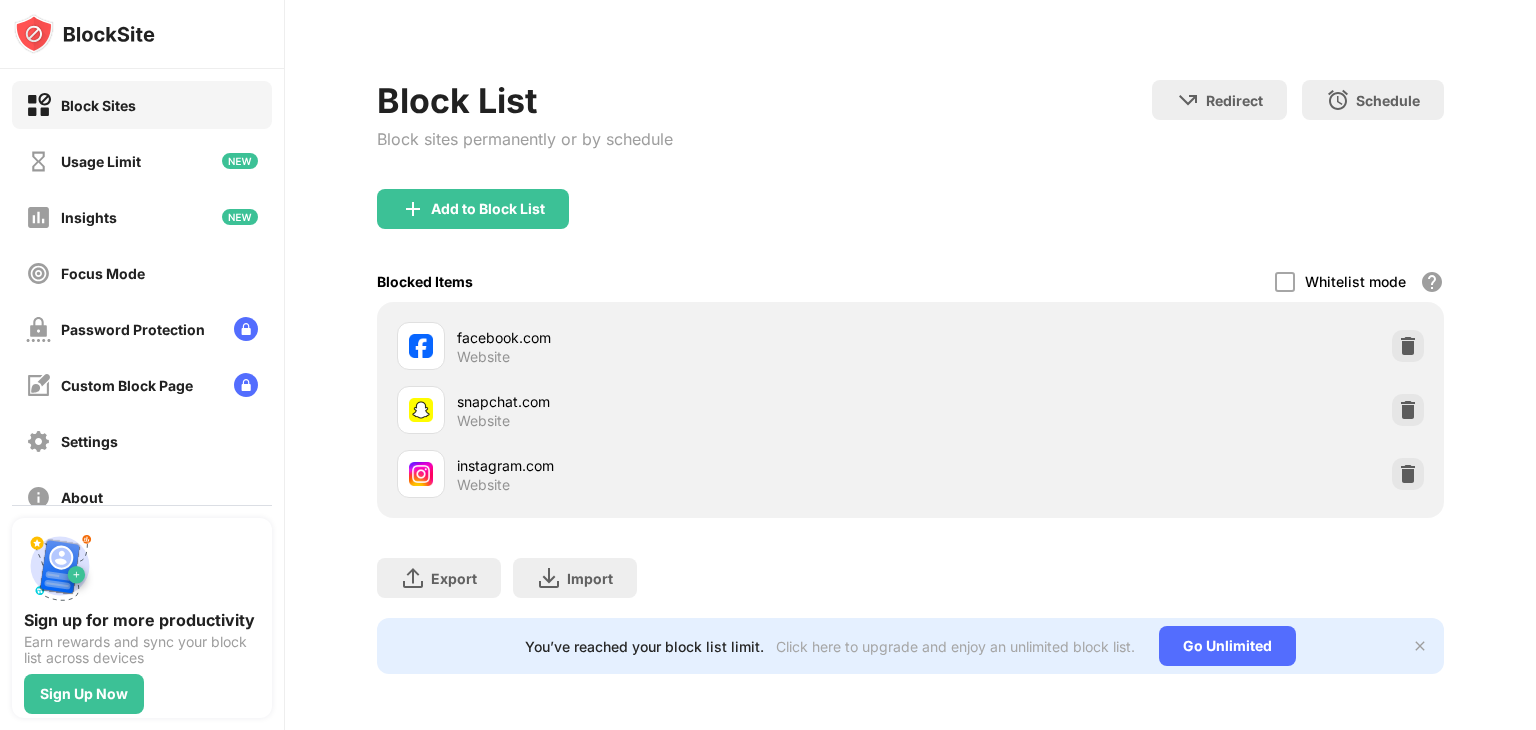 scroll, scrollTop: 0, scrollLeft: 0, axis: both 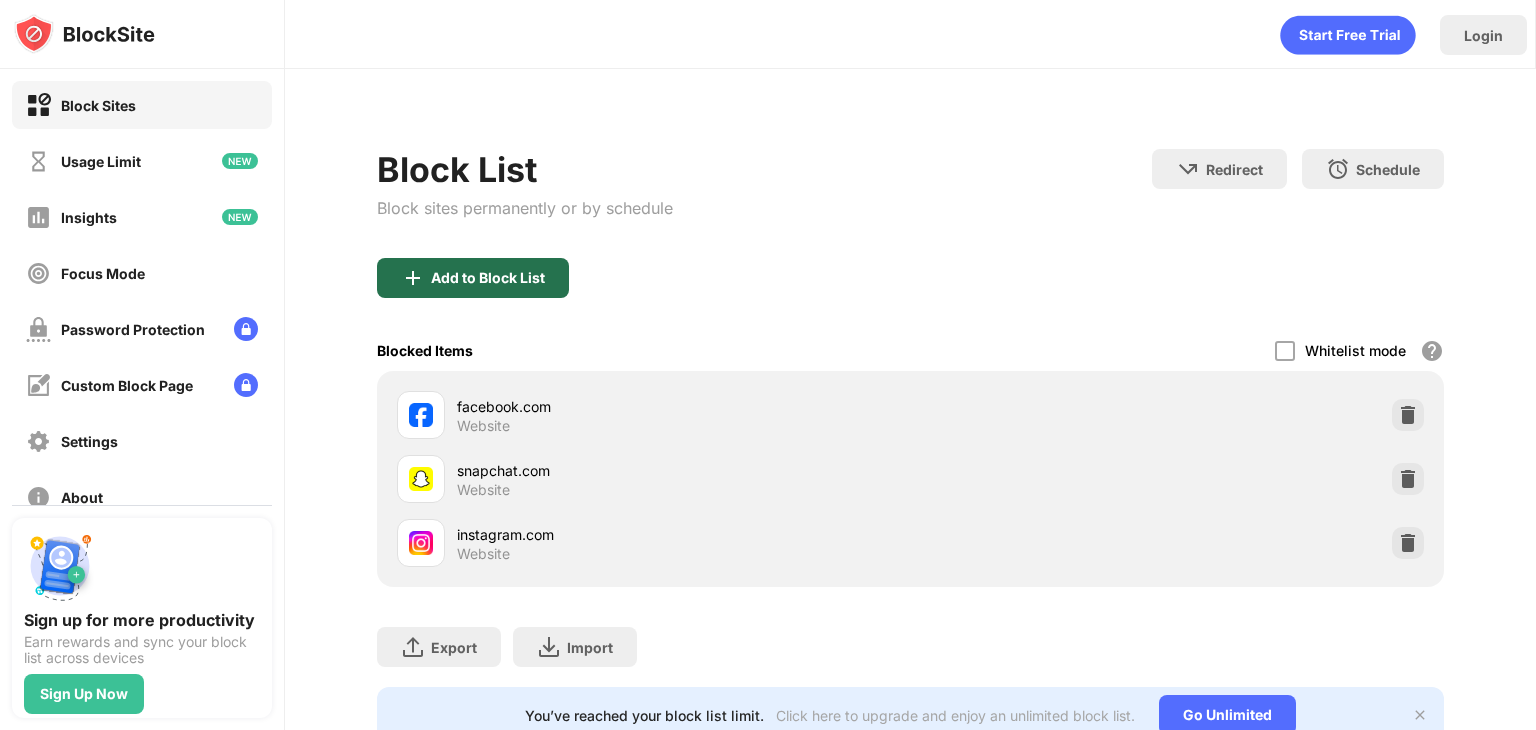click on "Add to Block List" at bounding box center (488, 278) 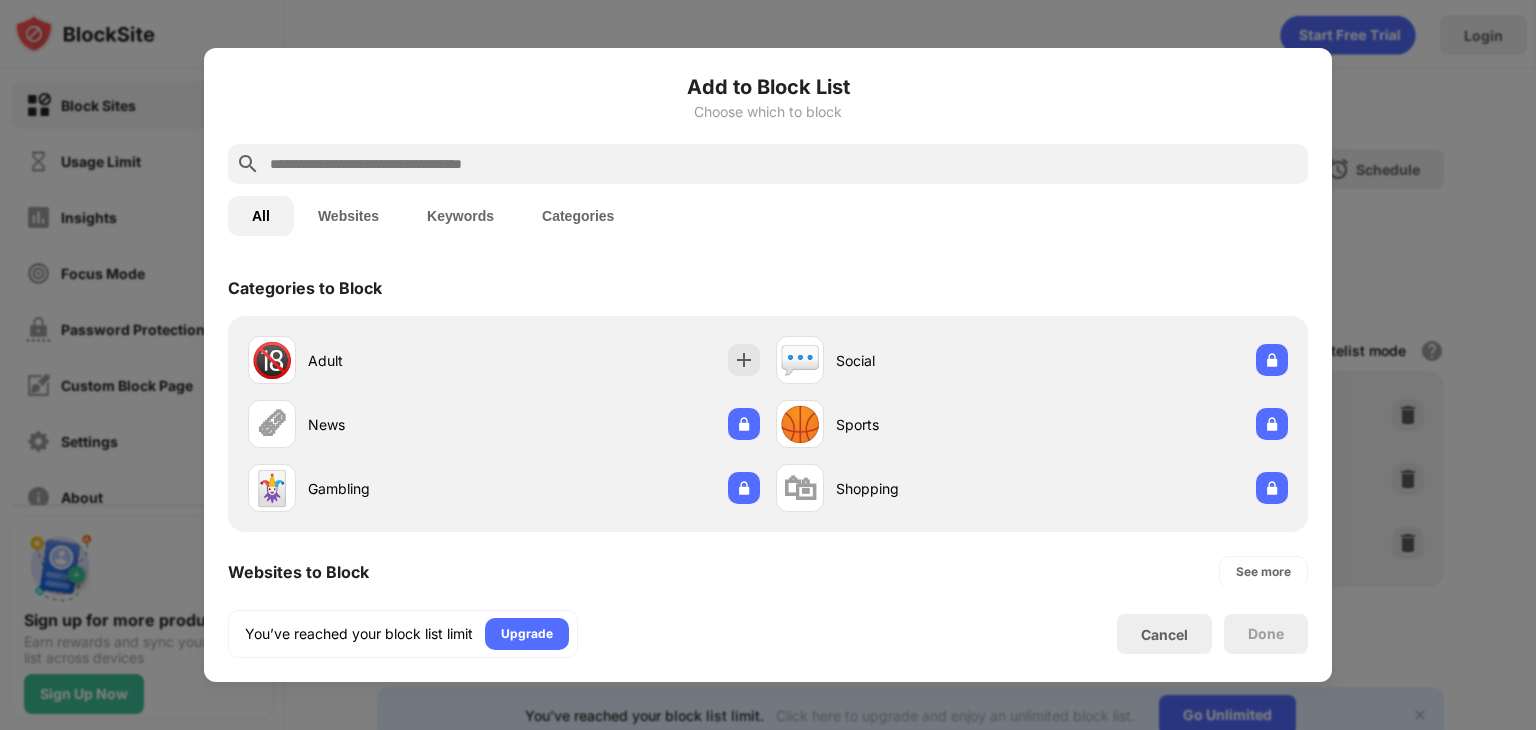 click at bounding box center [784, 164] 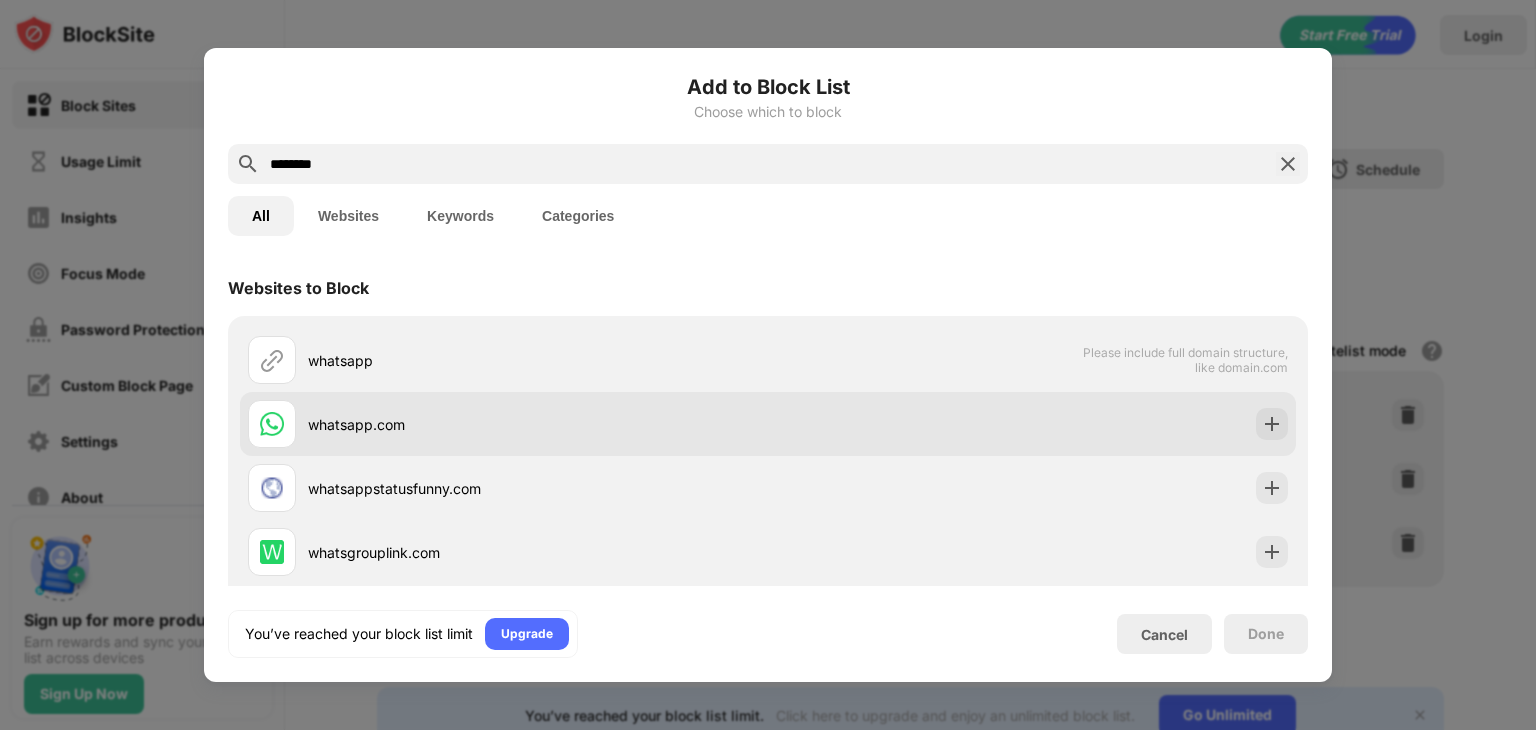 type on "********" 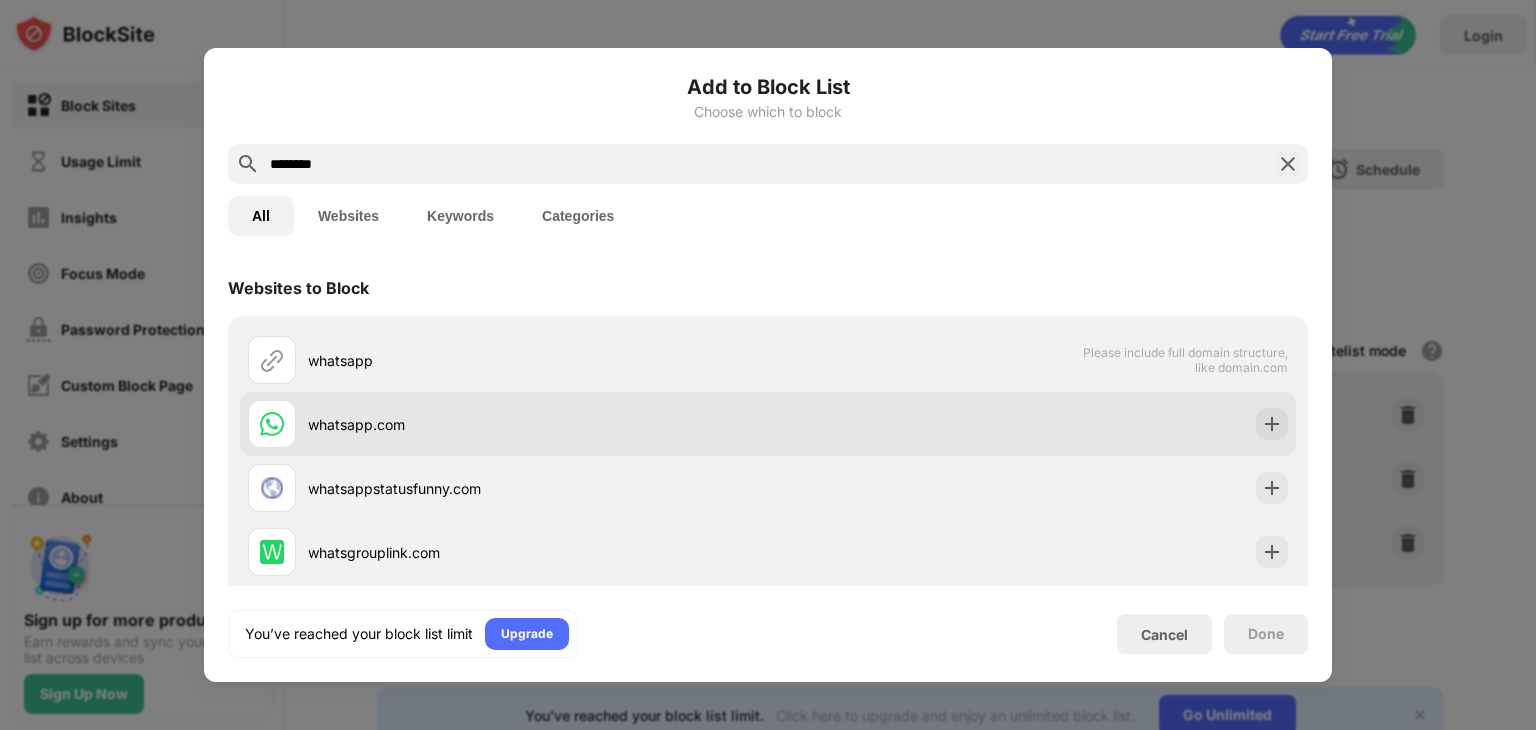 click on "whatsapp.com" at bounding box center (508, 424) 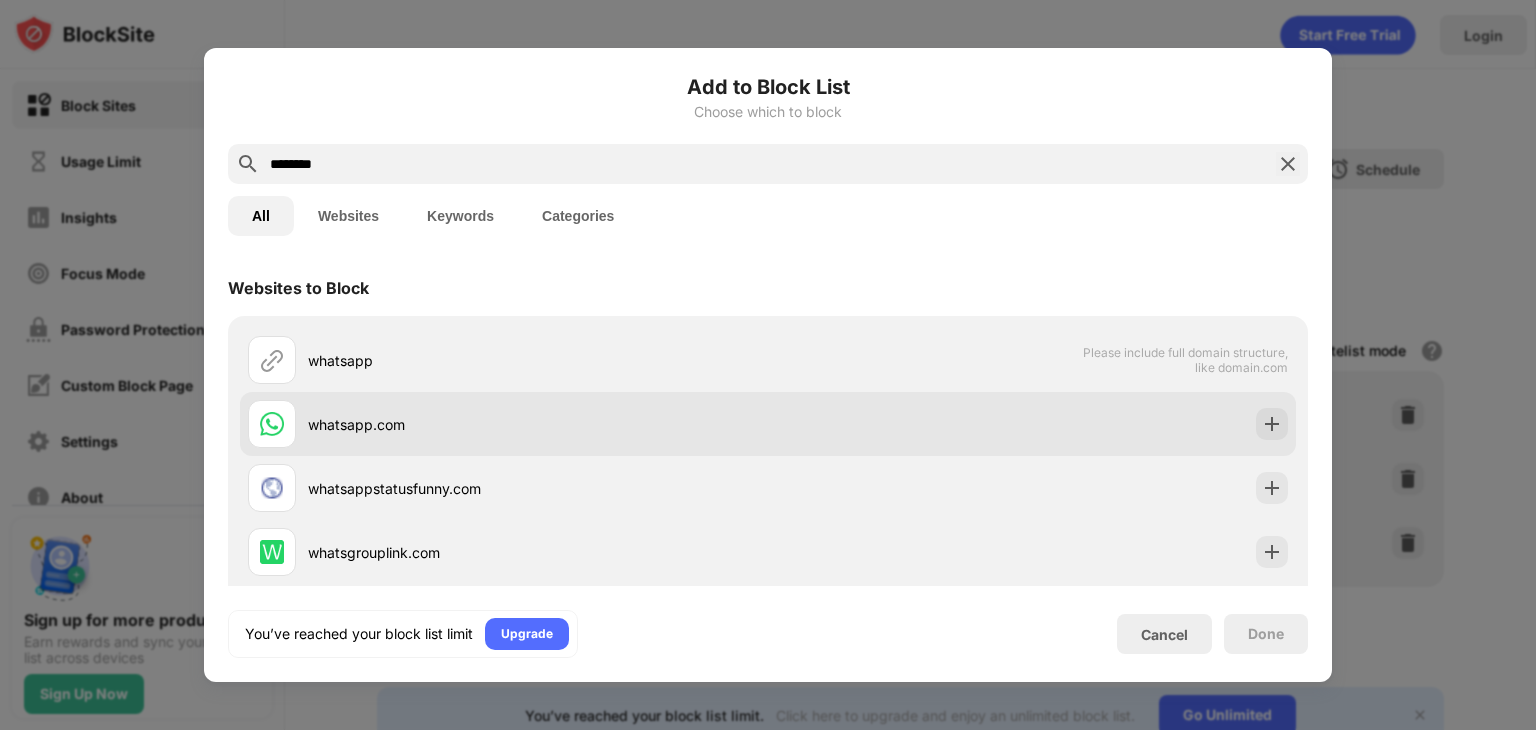 click on "whatsapp.com" at bounding box center [538, 424] 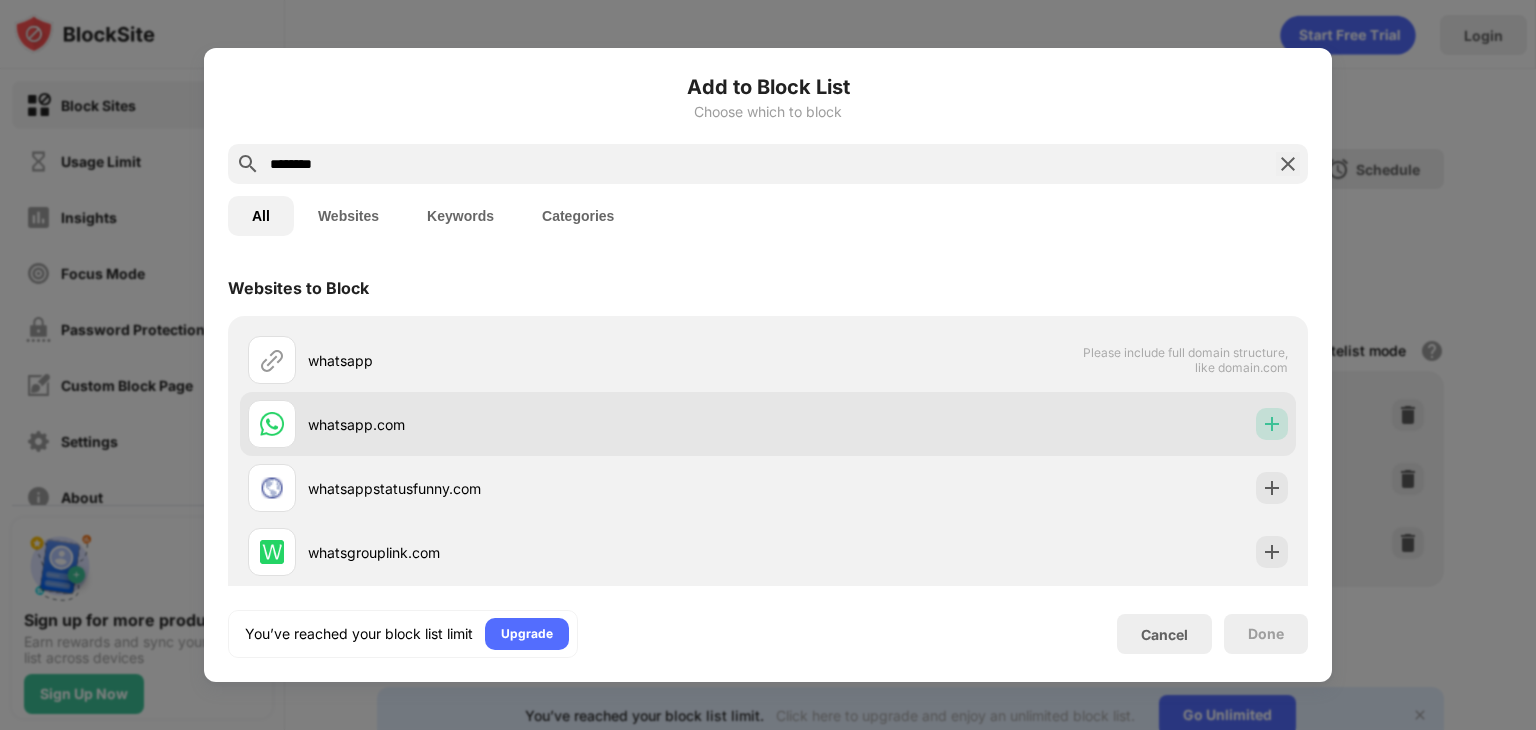 click at bounding box center (1272, 424) 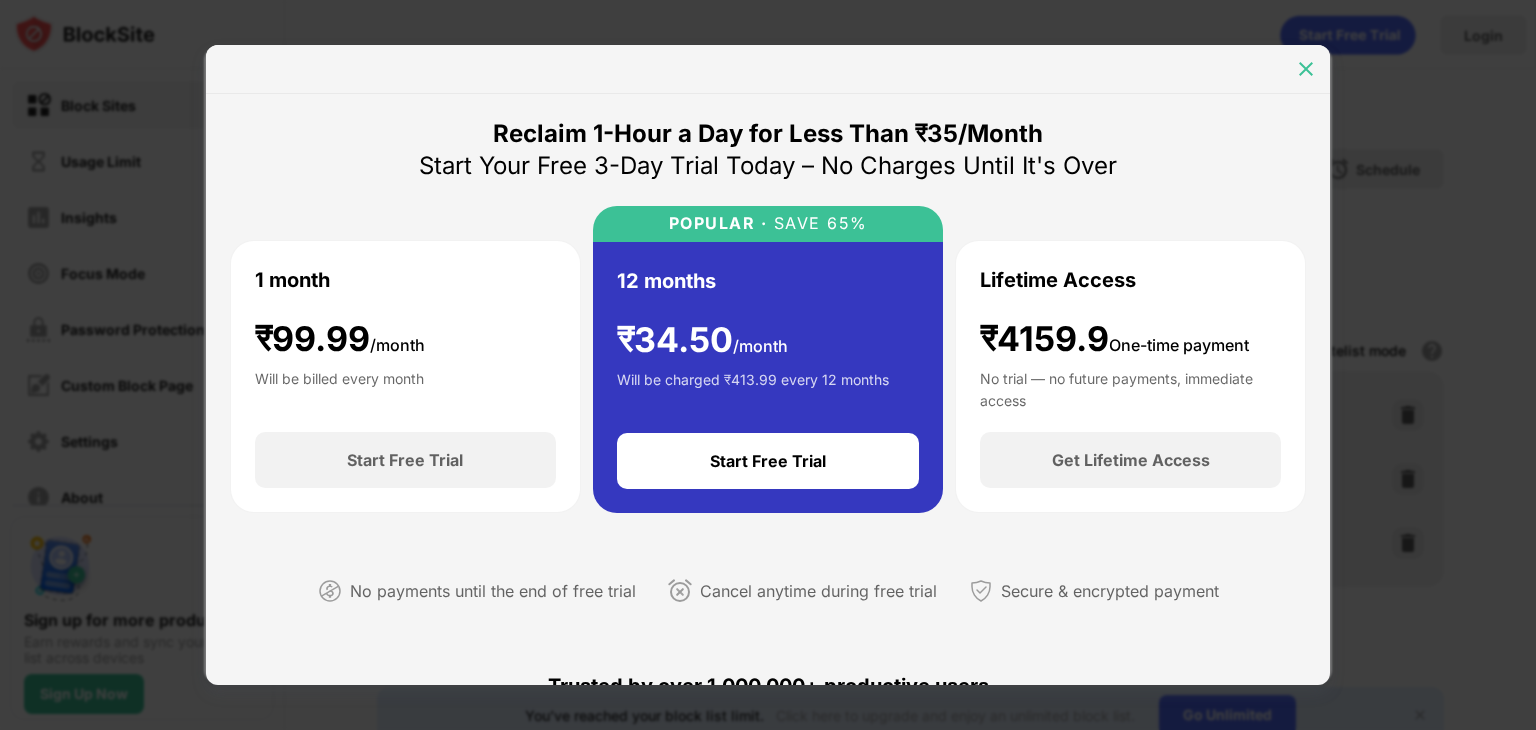 click at bounding box center (1306, 69) 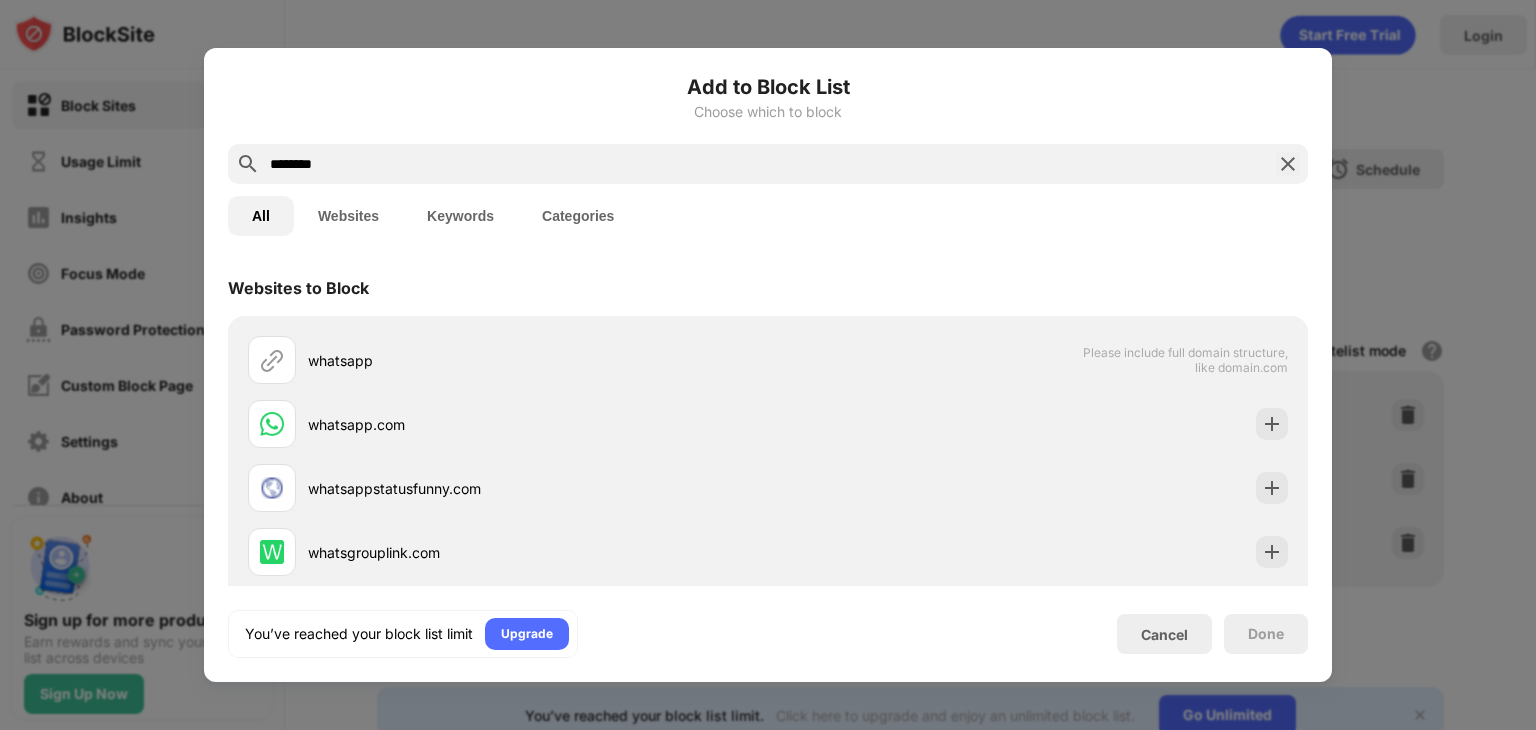 click at bounding box center (1288, 164) 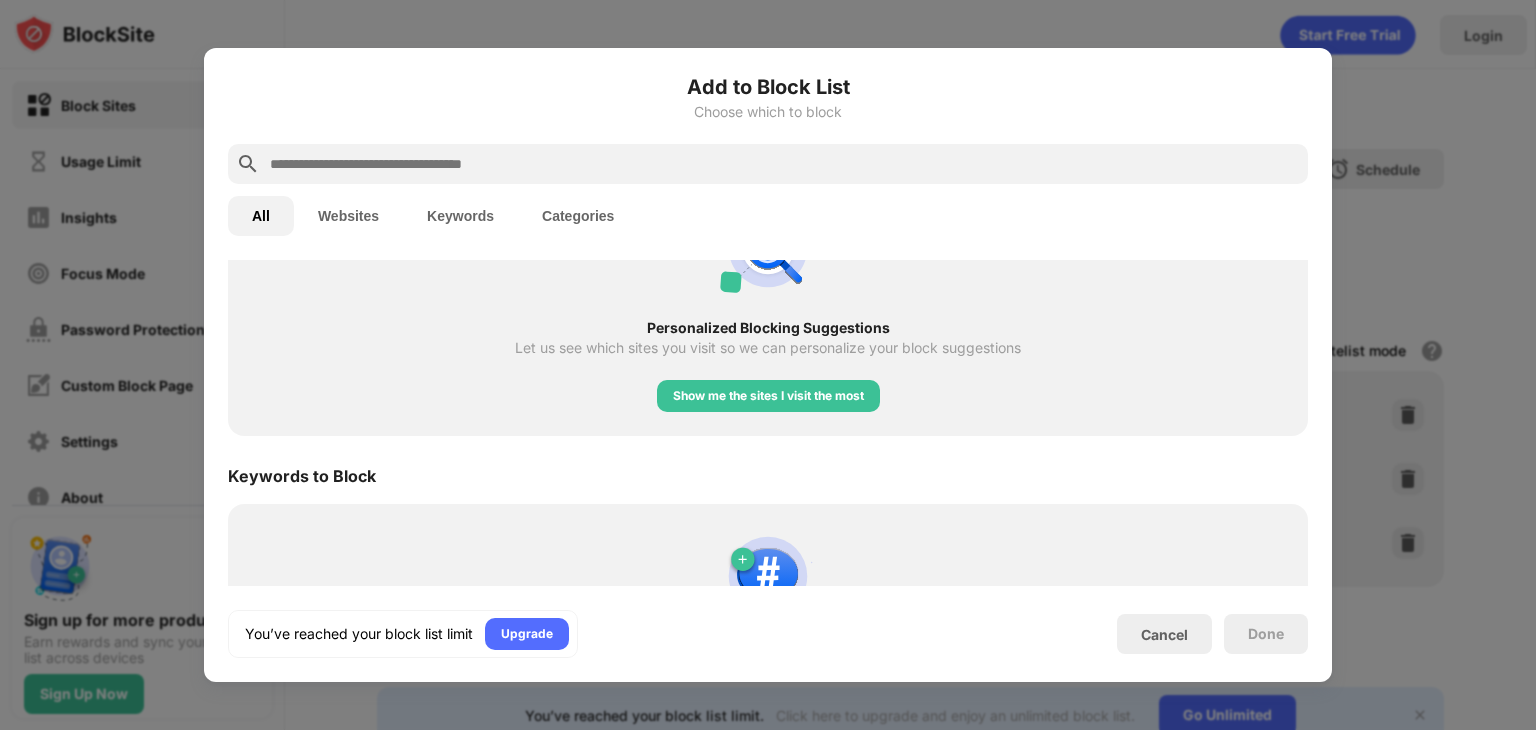 scroll, scrollTop: 958, scrollLeft: 0, axis: vertical 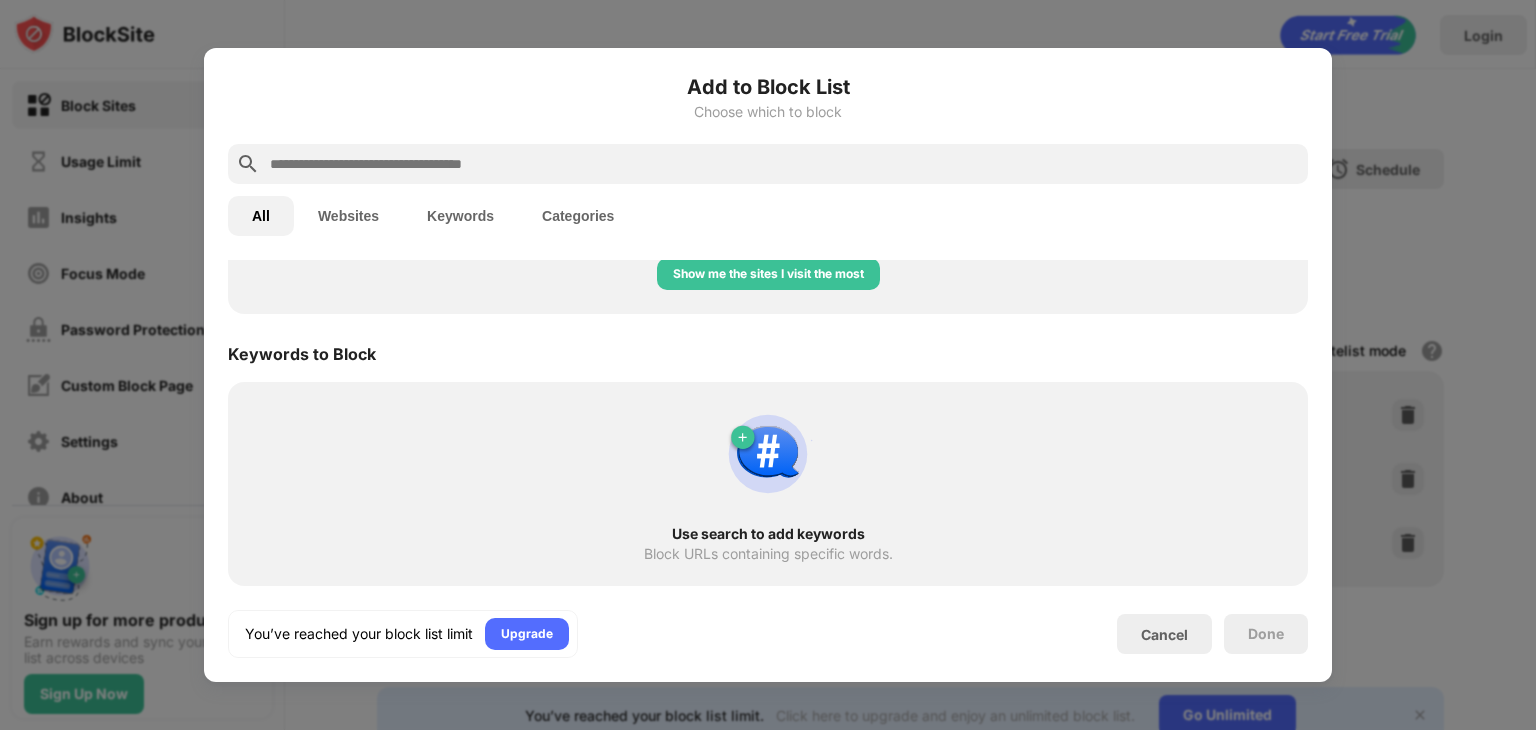 click at bounding box center (768, 365) 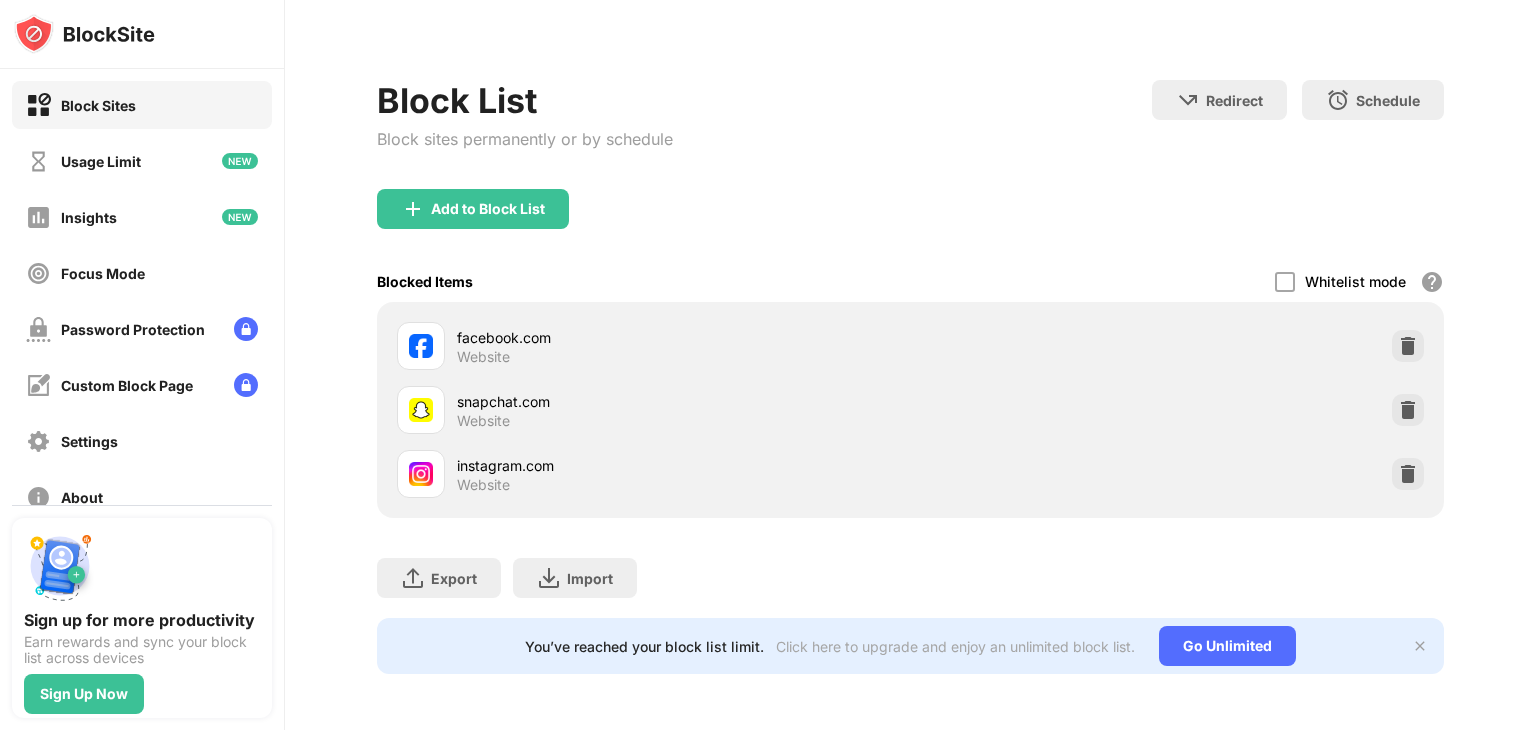 scroll, scrollTop: 0, scrollLeft: 0, axis: both 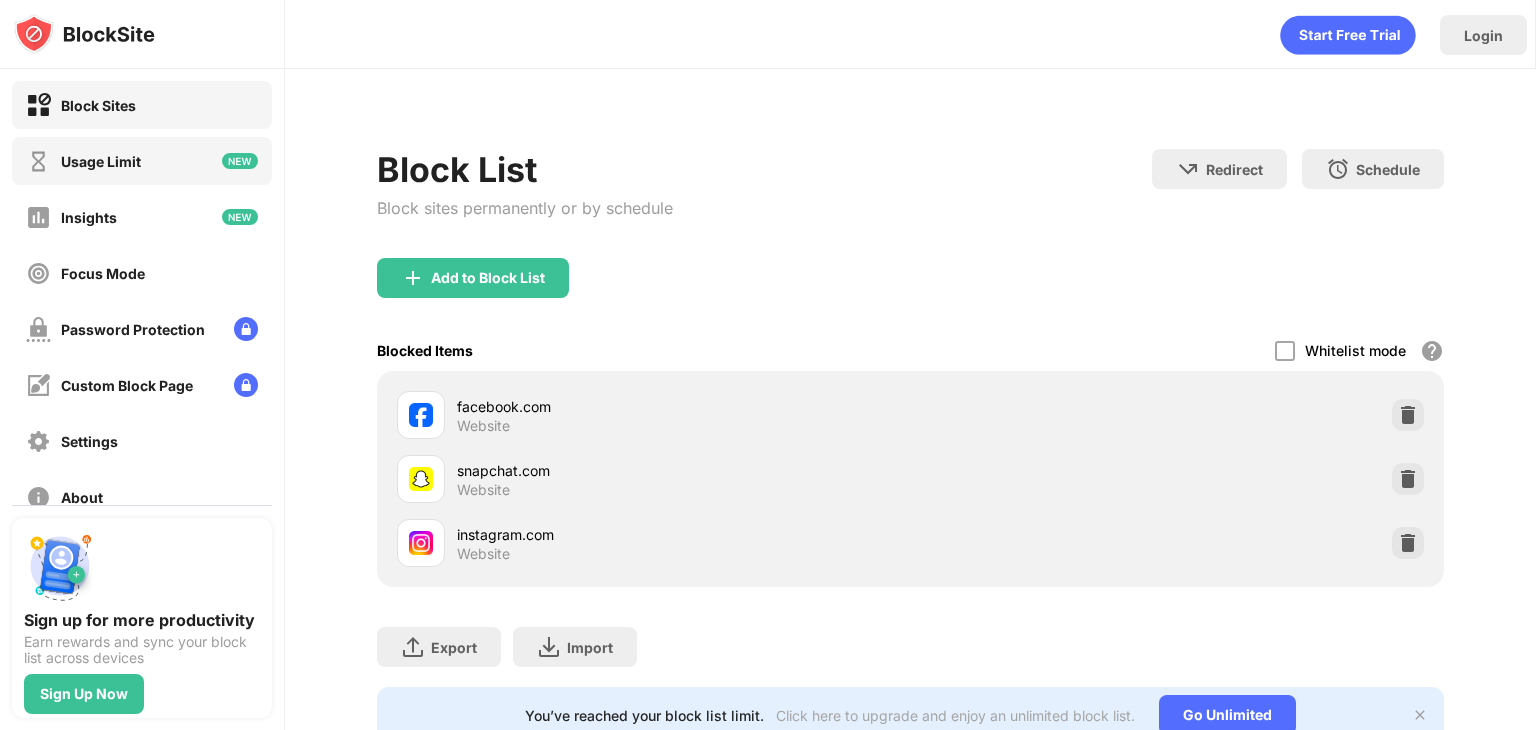 click on "Usage Limit" at bounding box center [101, 161] 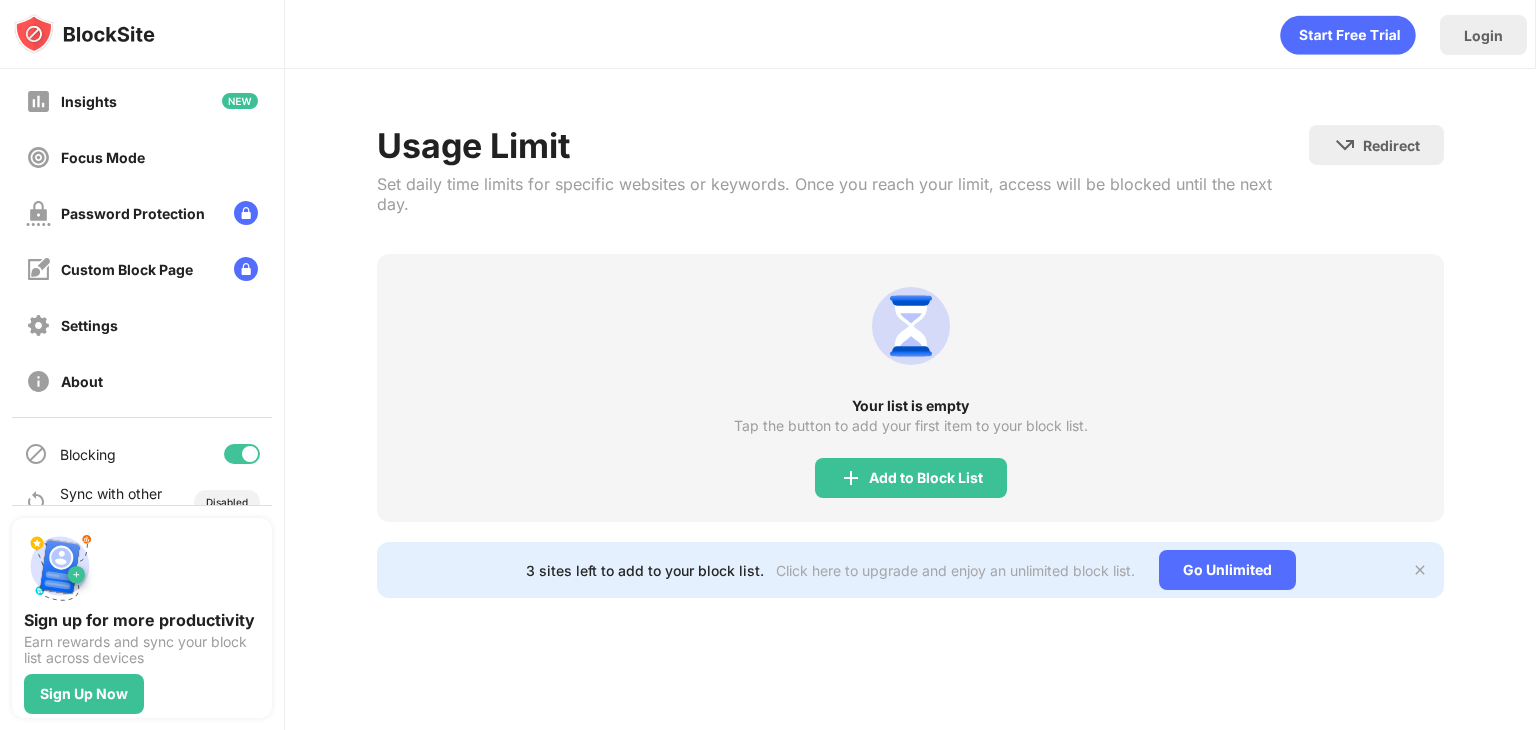 scroll, scrollTop: 148, scrollLeft: 0, axis: vertical 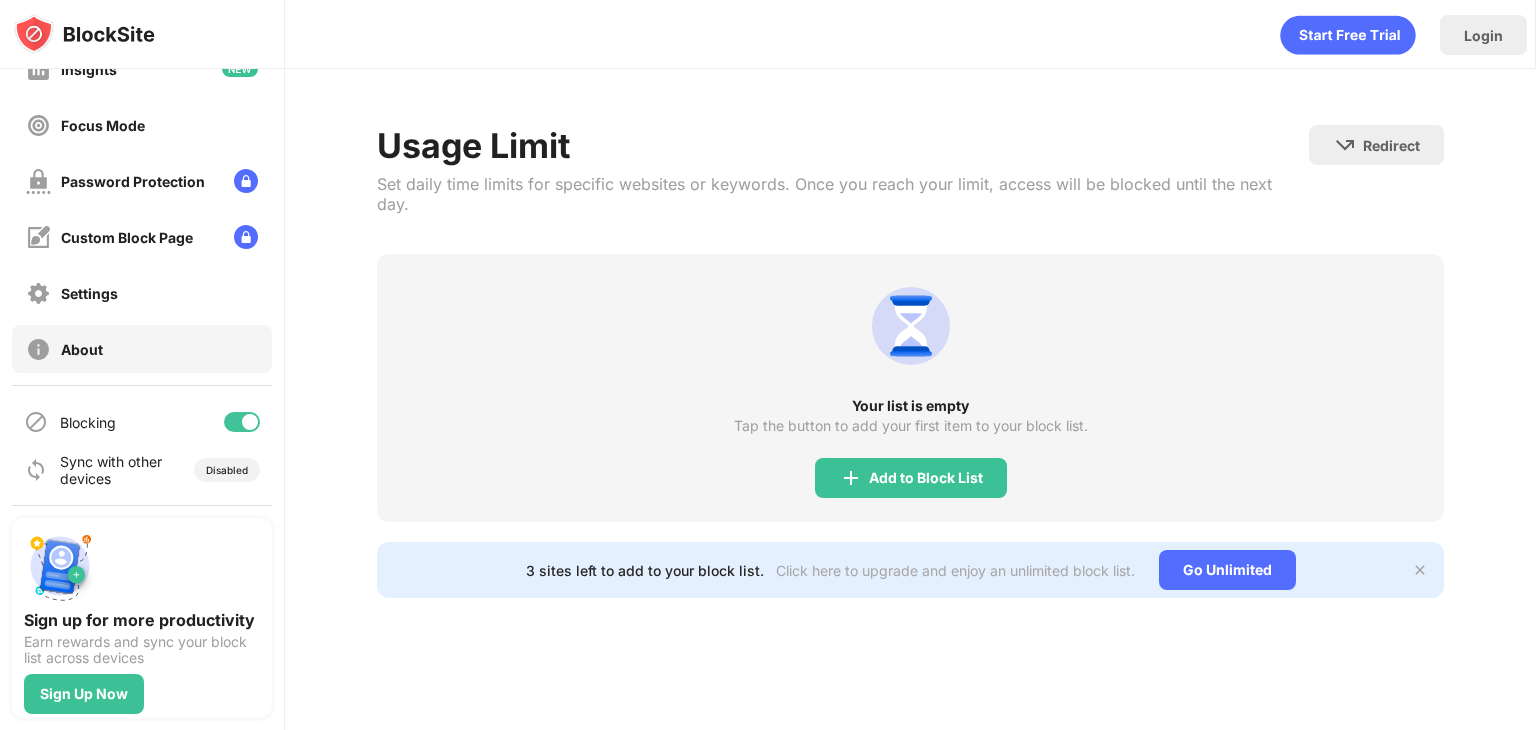 click on "About" at bounding box center [142, 349] 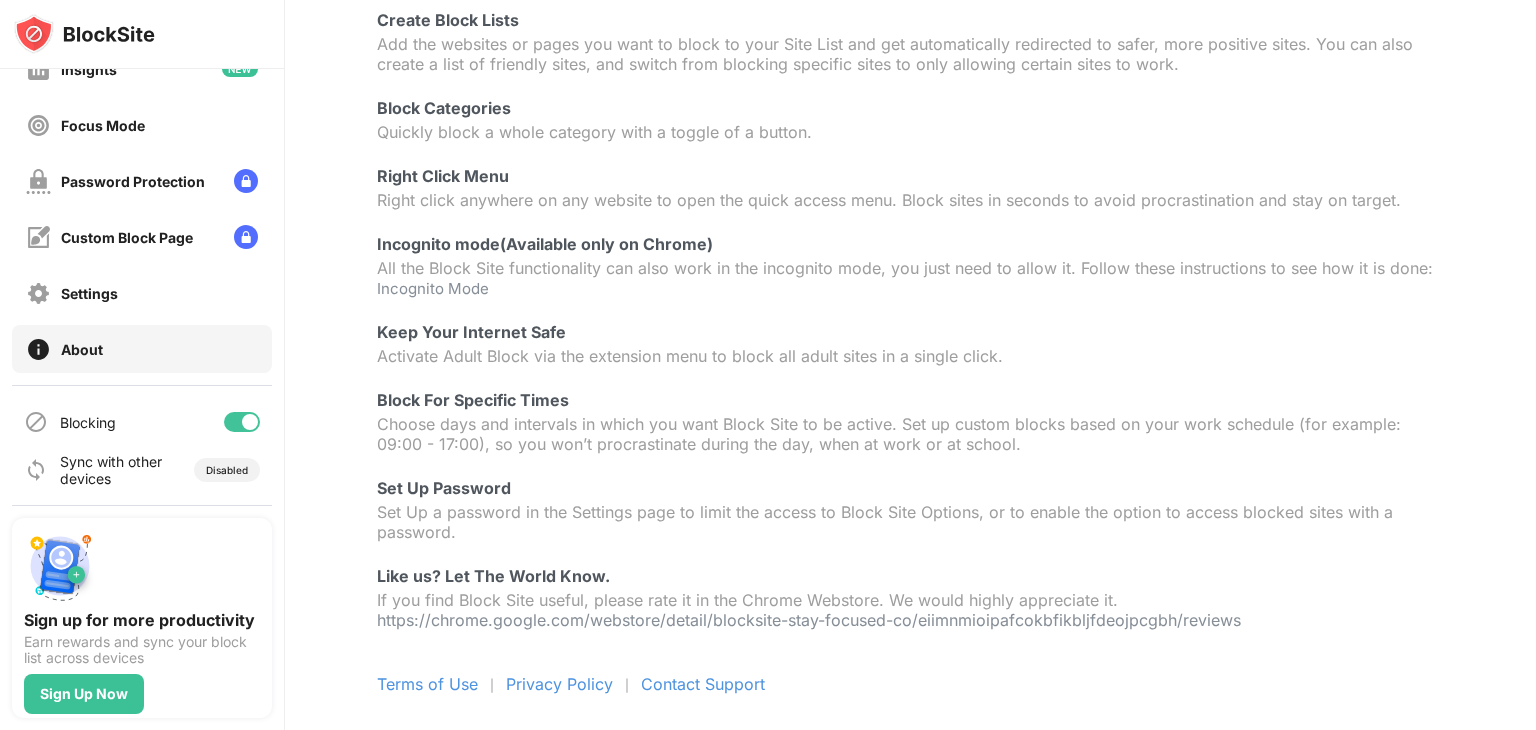 scroll, scrollTop: 240, scrollLeft: 0, axis: vertical 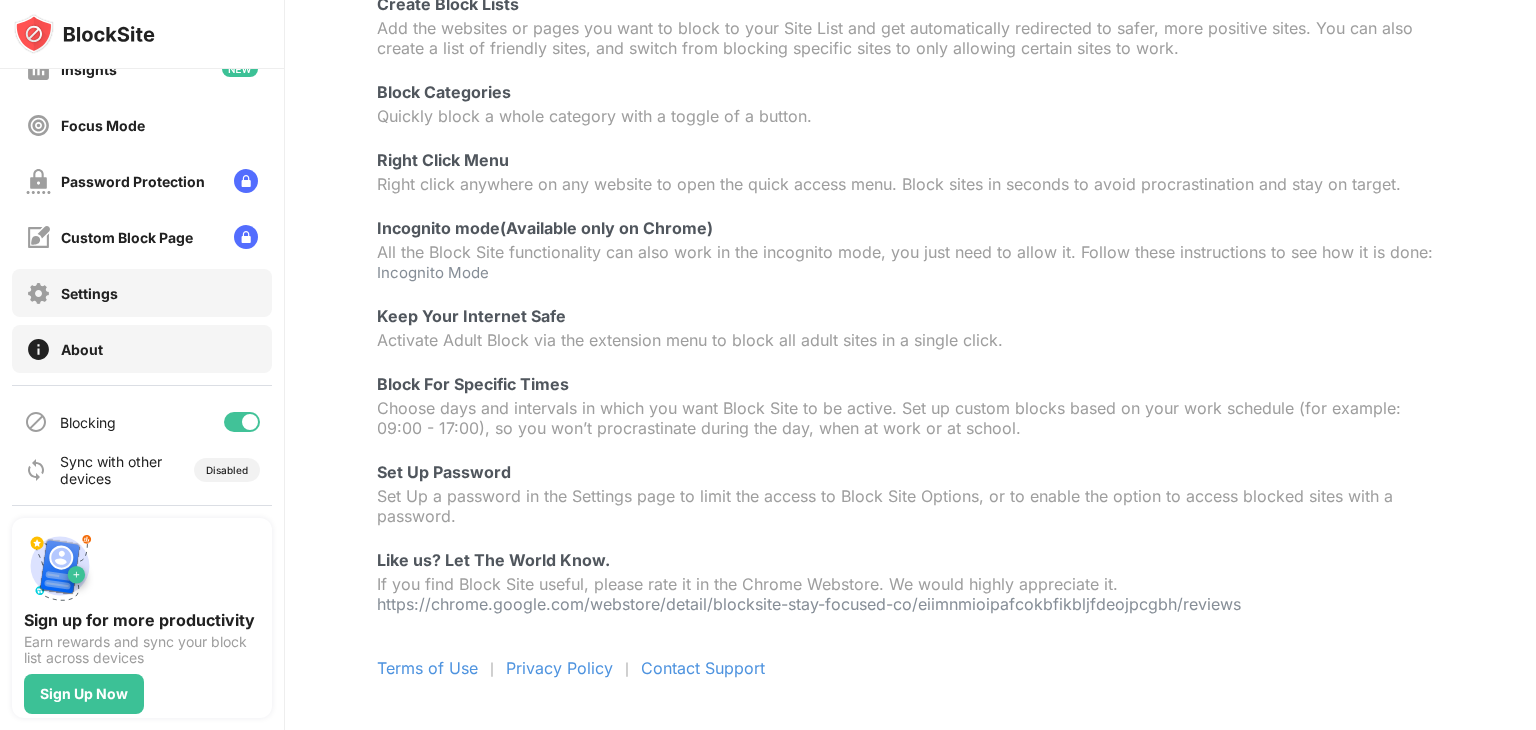 click on "Settings" at bounding box center [142, 293] 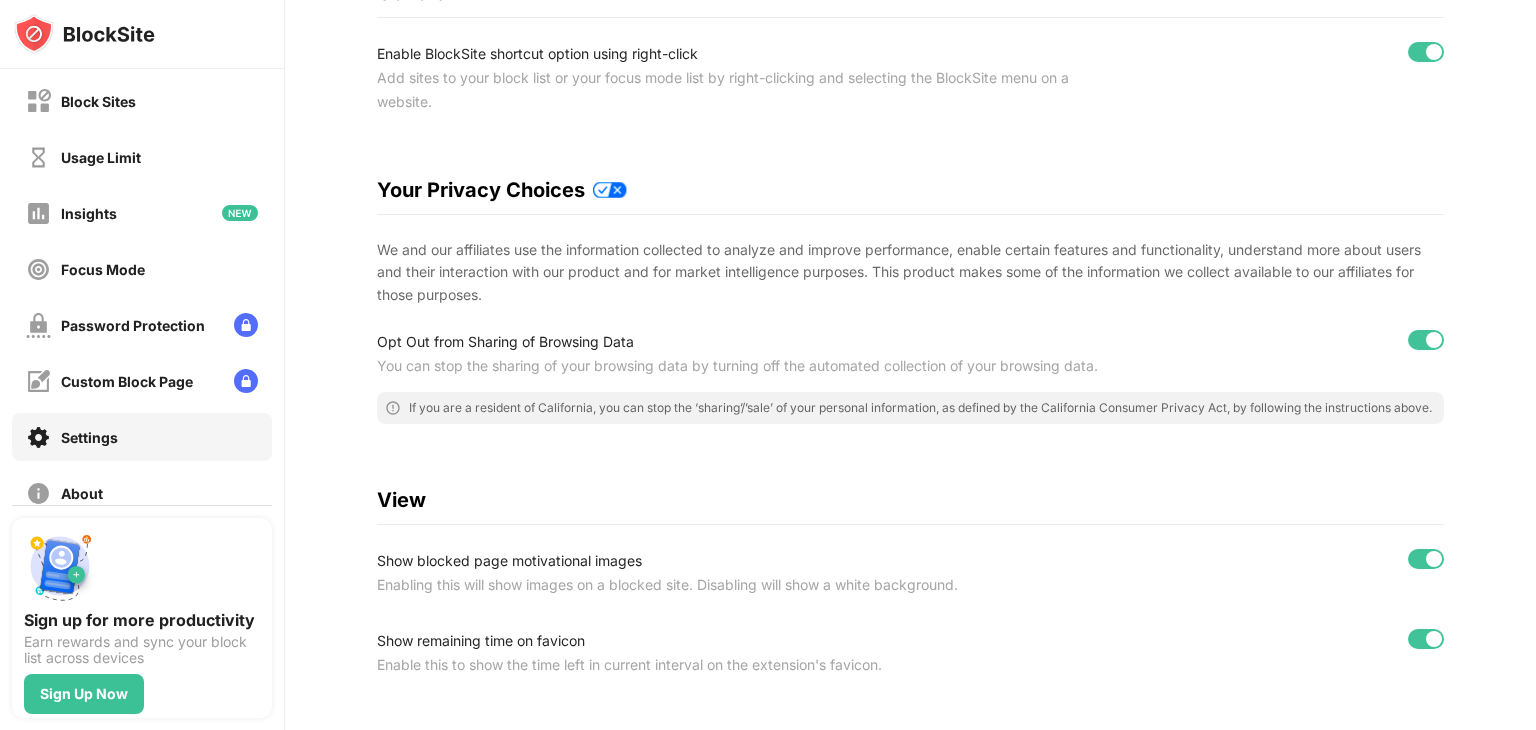 scroll, scrollTop: 0, scrollLeft: 0, axis: both 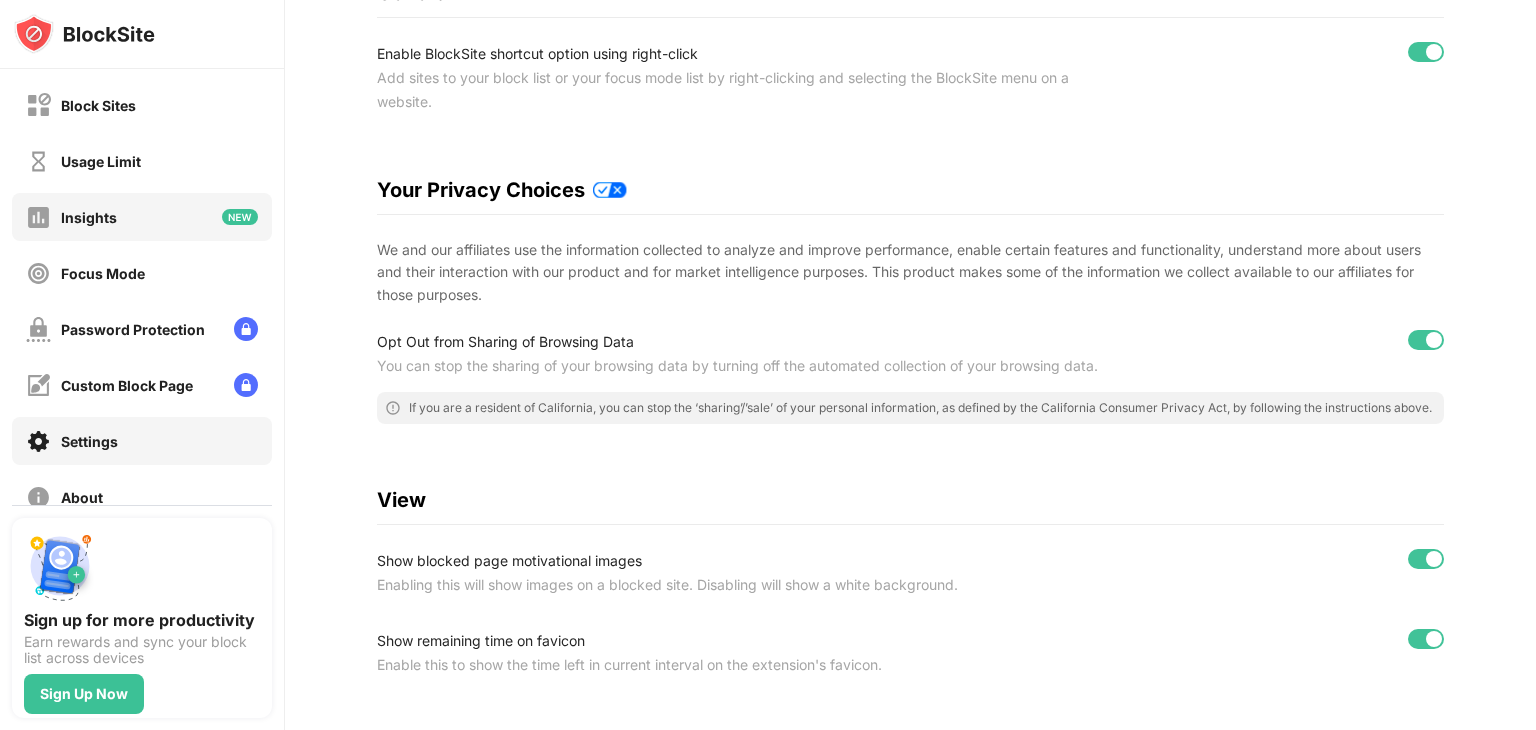 click on "Insights" at bounding box center (142, 217) 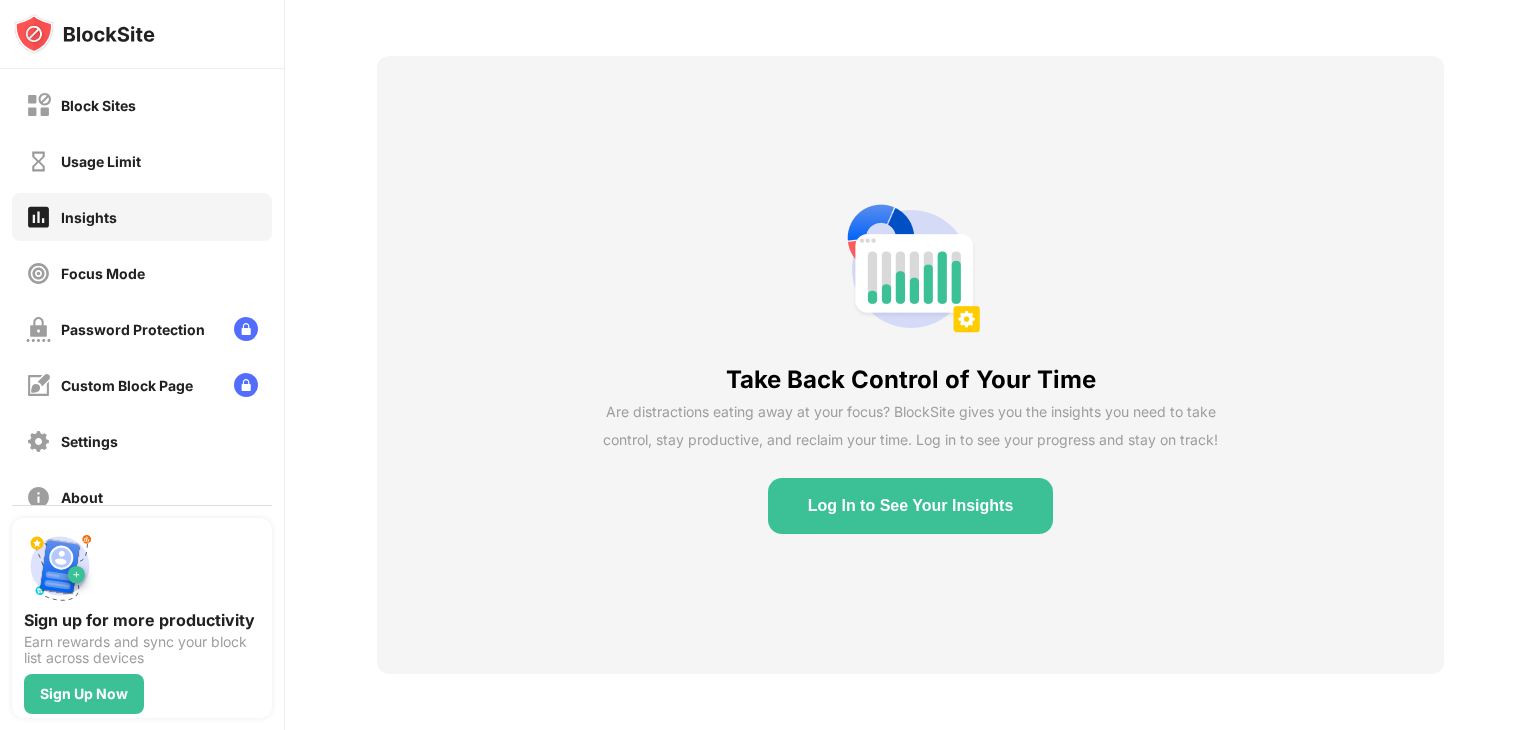 scroll, scrollTop: 84, scrollLeft: 0, axis: vertical 